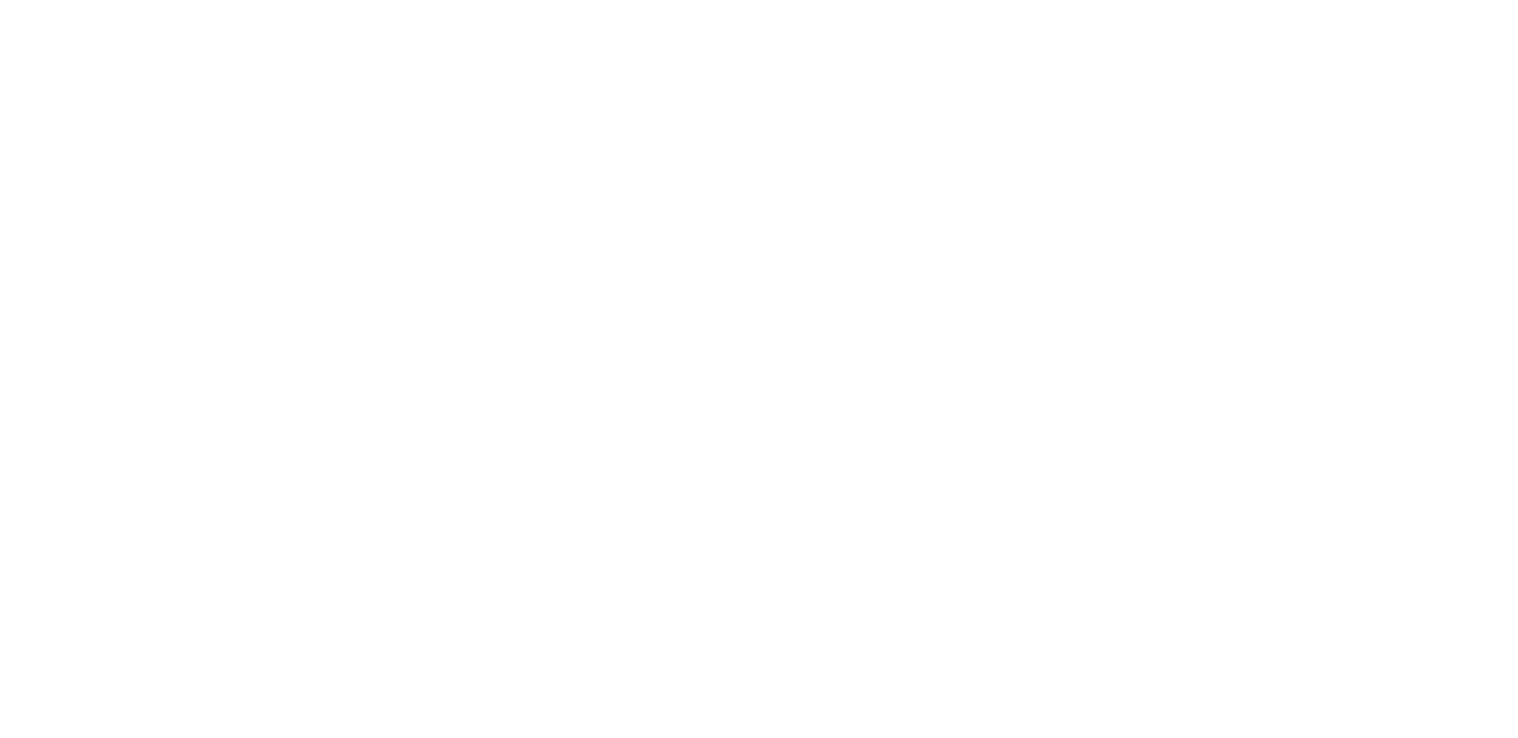 scroll, scrollTop: 0, scrollLeft: 0, axis: both 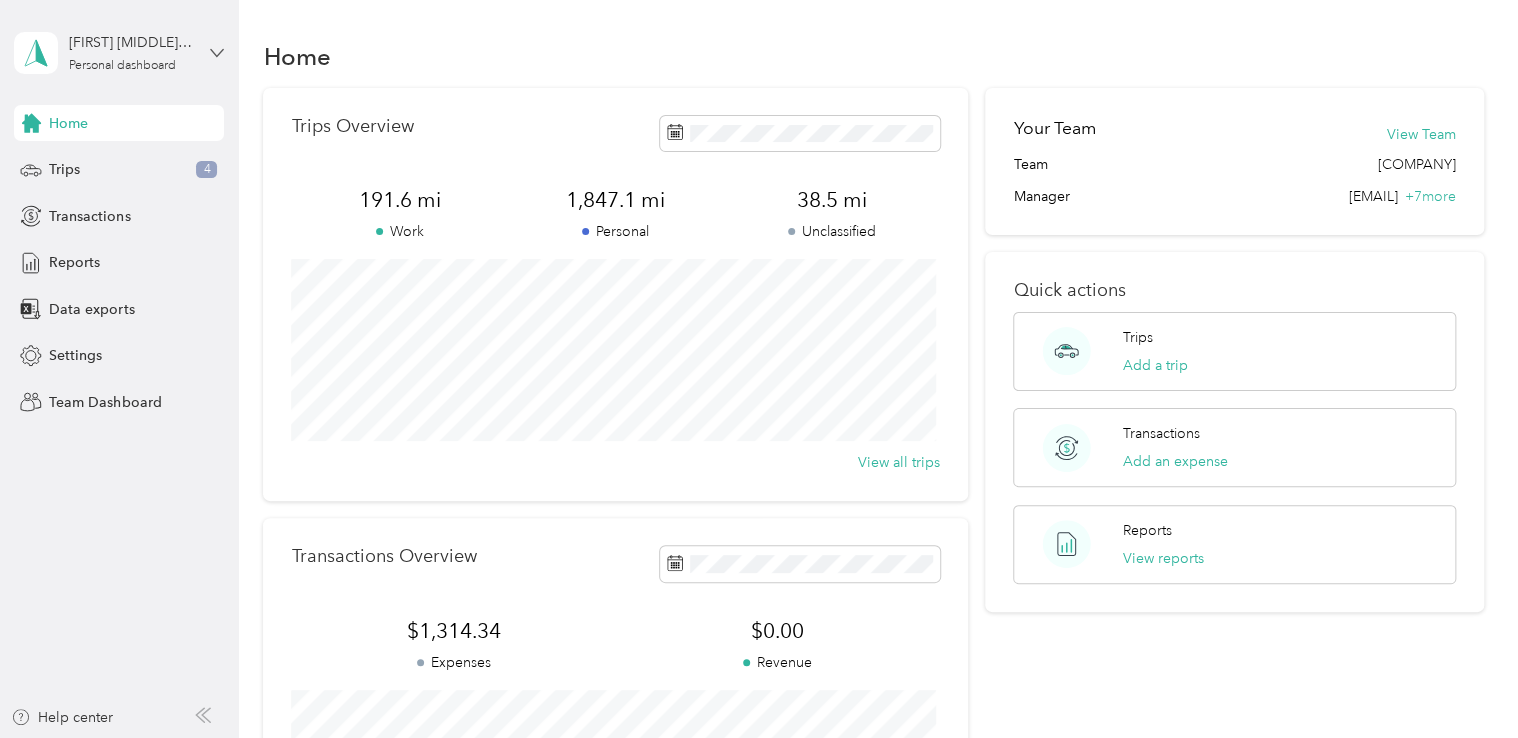 click 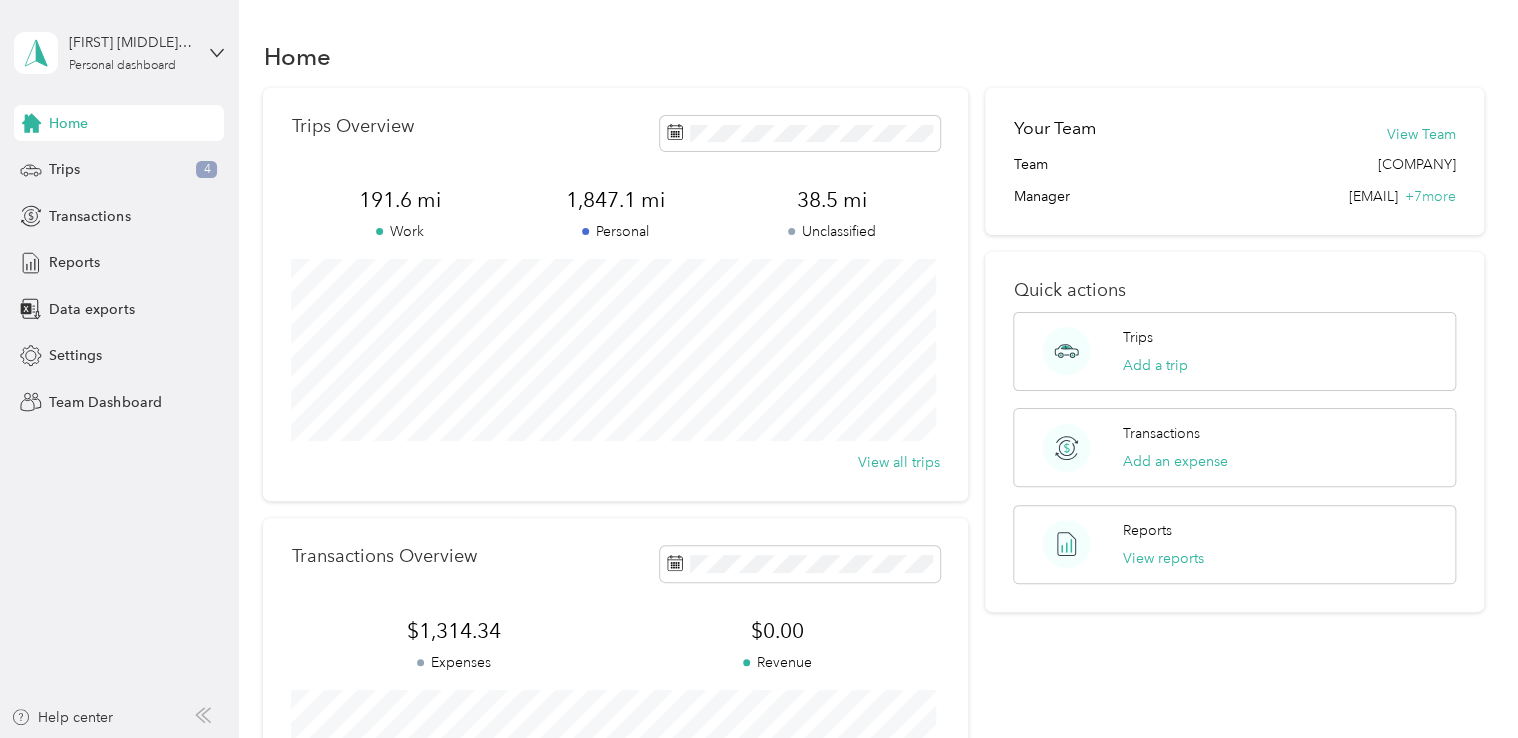 click on "Team dashboard" at bounding box center (167, 163) 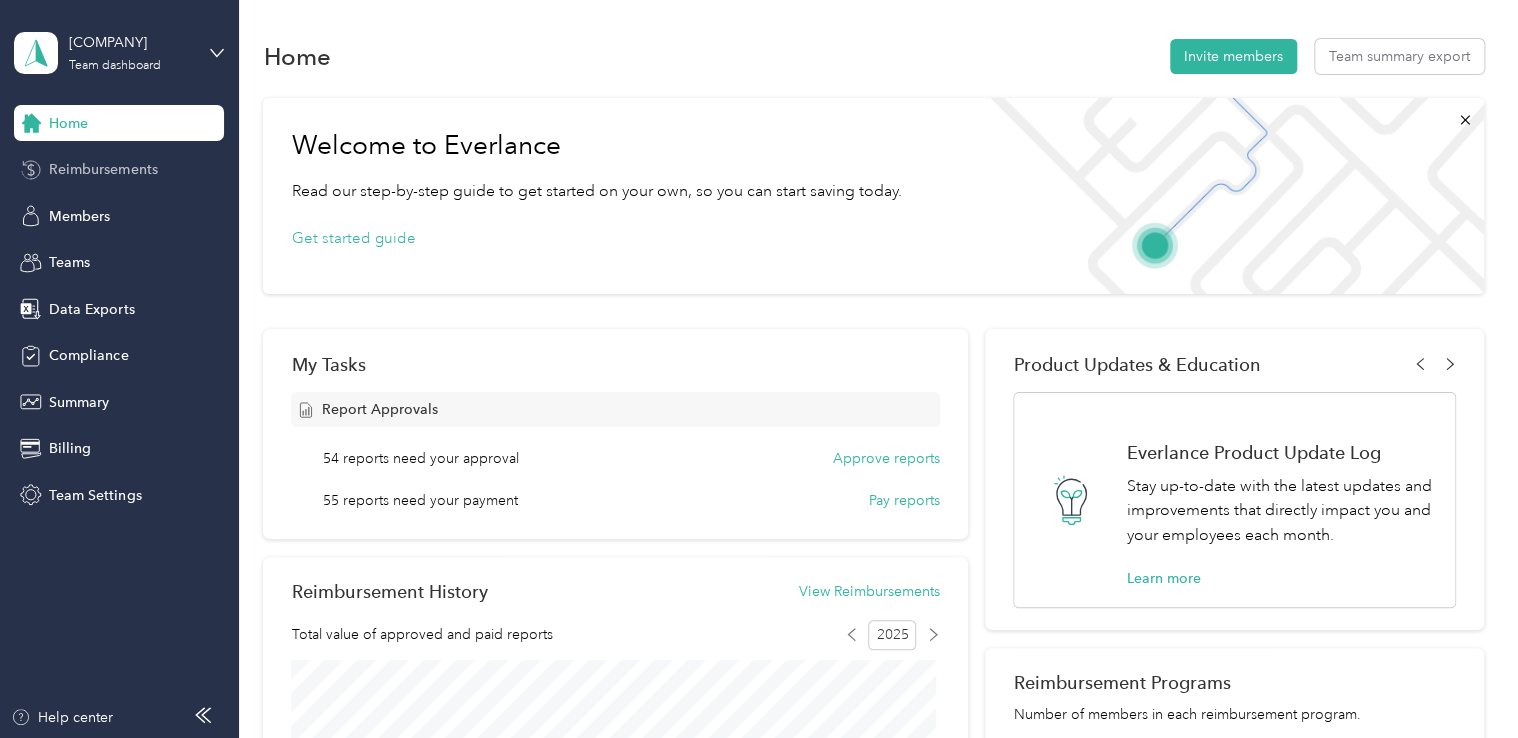 click on "Reimbursements" at bounding box center (119, 170) 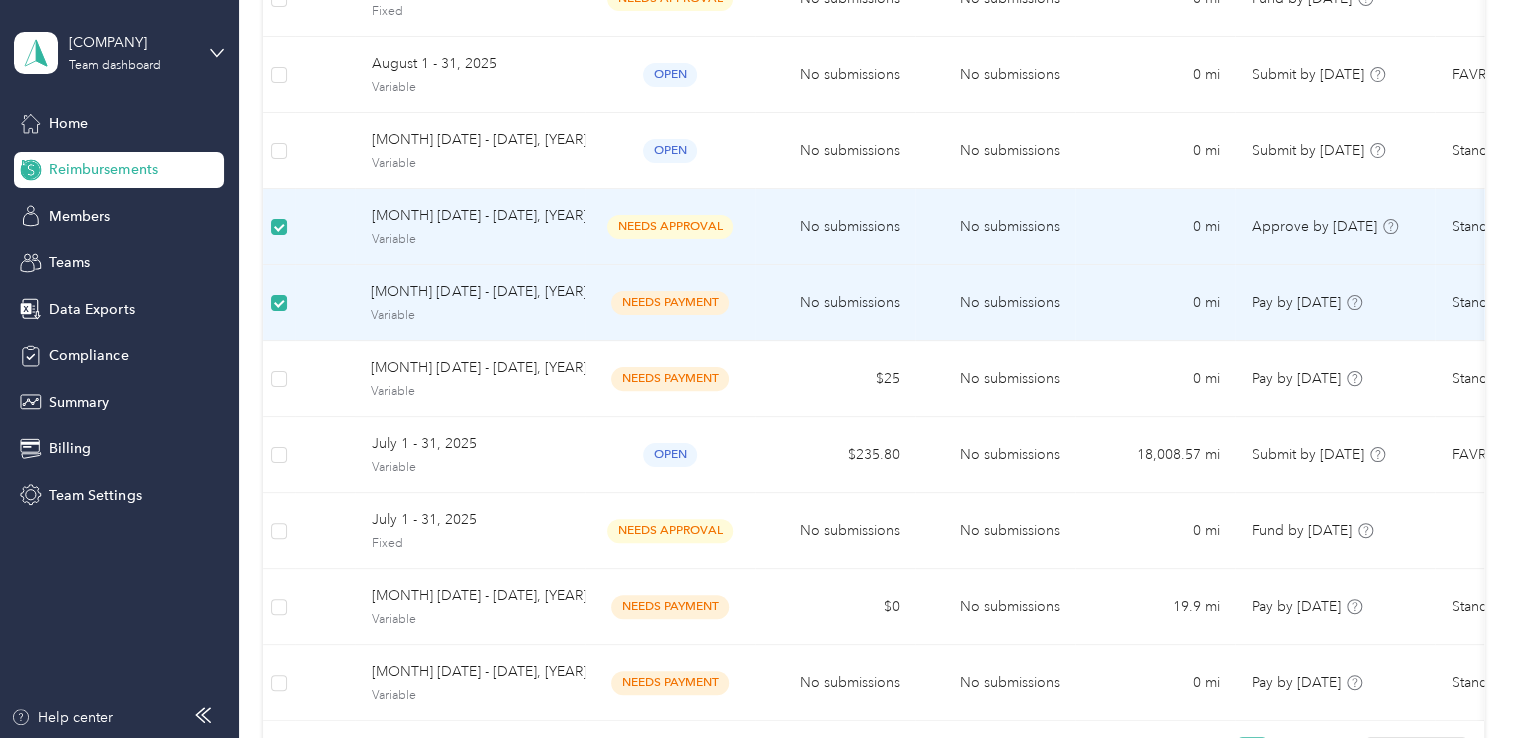 scroll, scrollTop: 336, scrollLeft: 0, axis: vertical 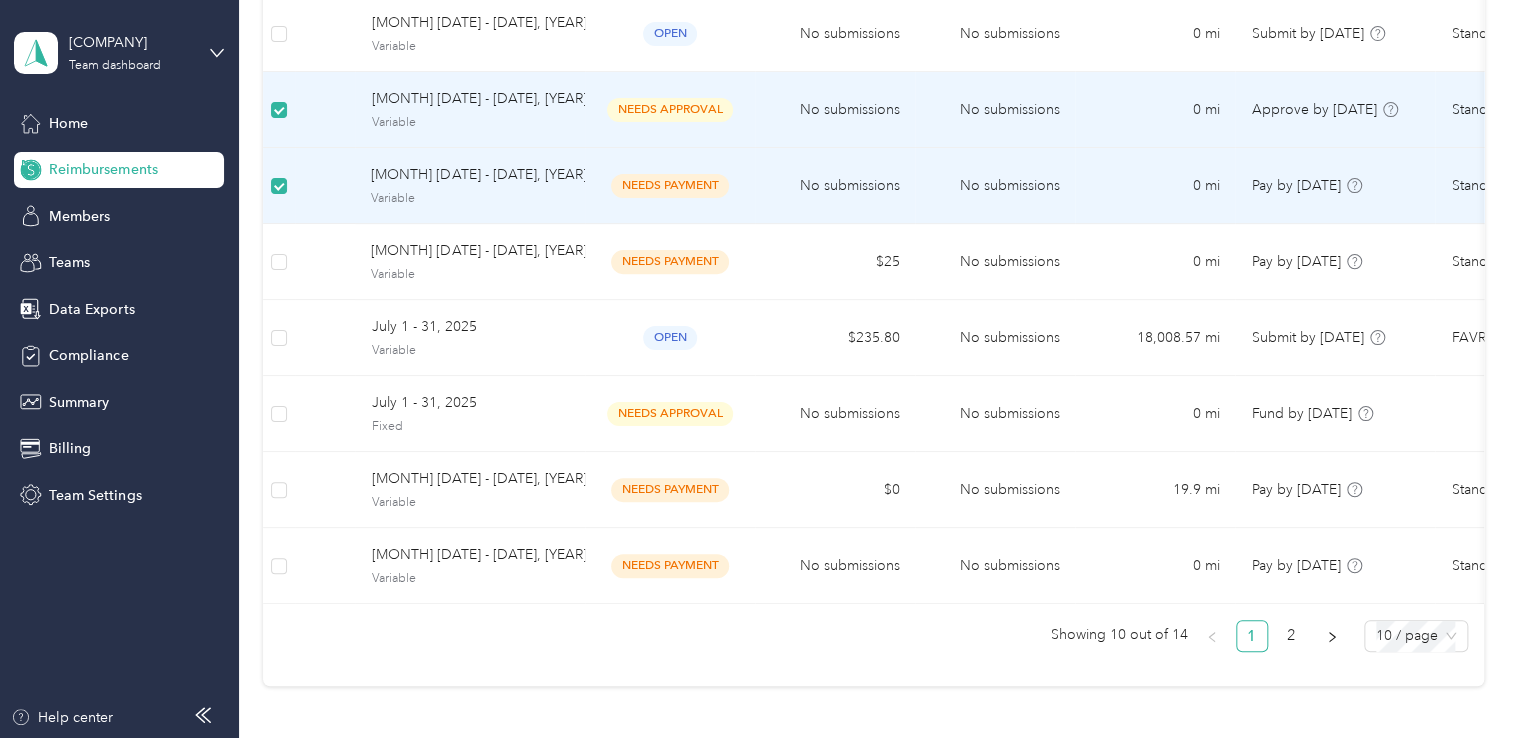click on "needs payment" at bounding box center [670, 185] 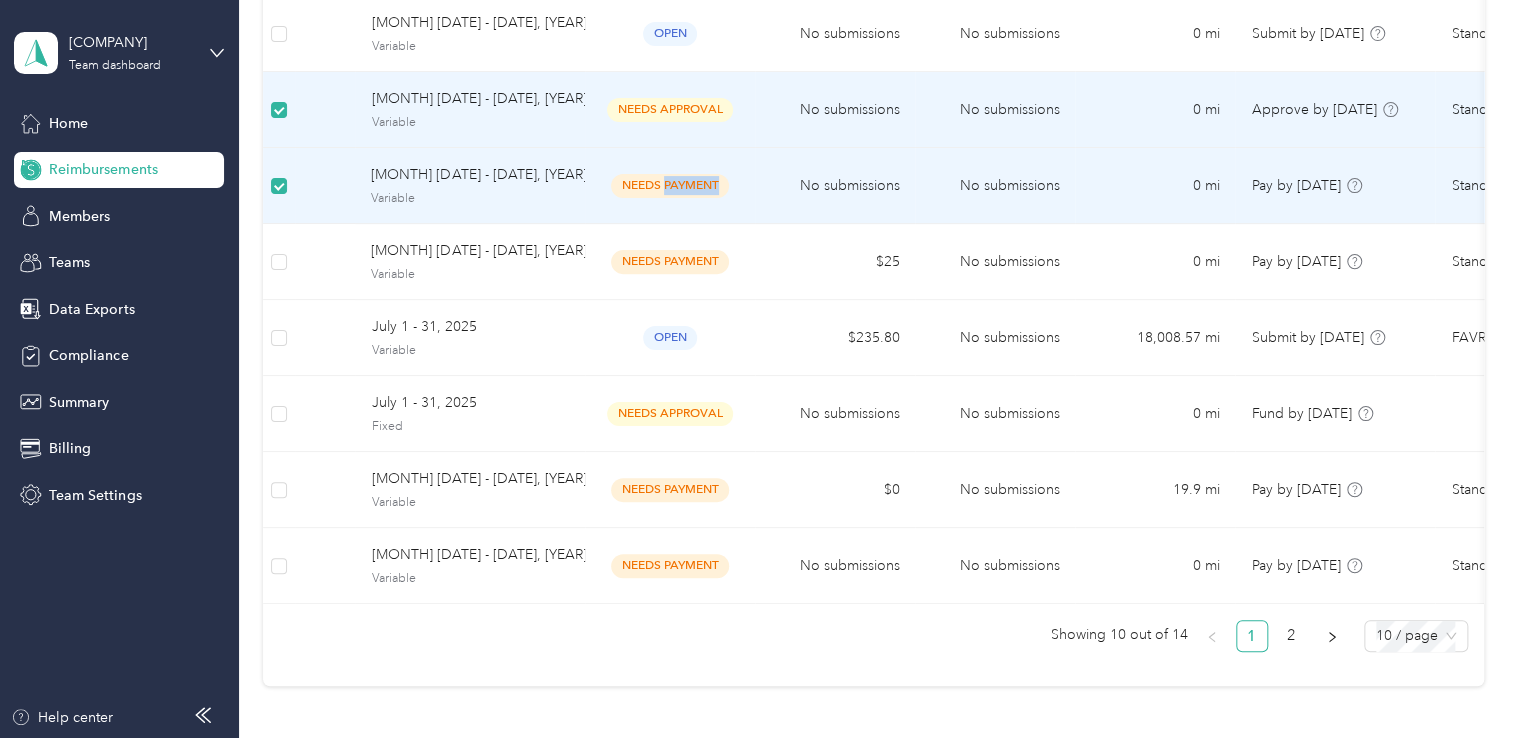 click on "needs payment" at bounding box center [670, 185] 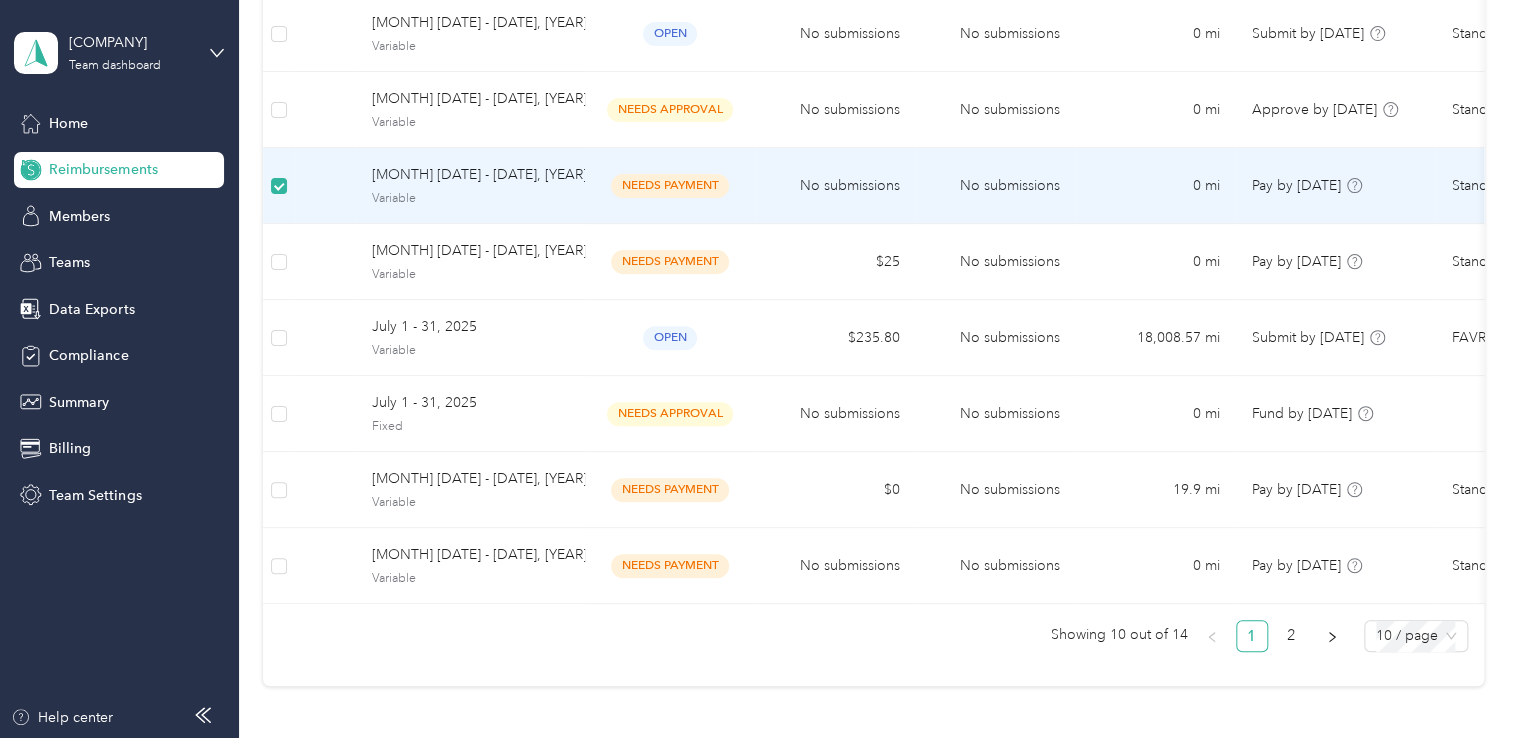 click on "Variable" at bounding box center [470, 199] 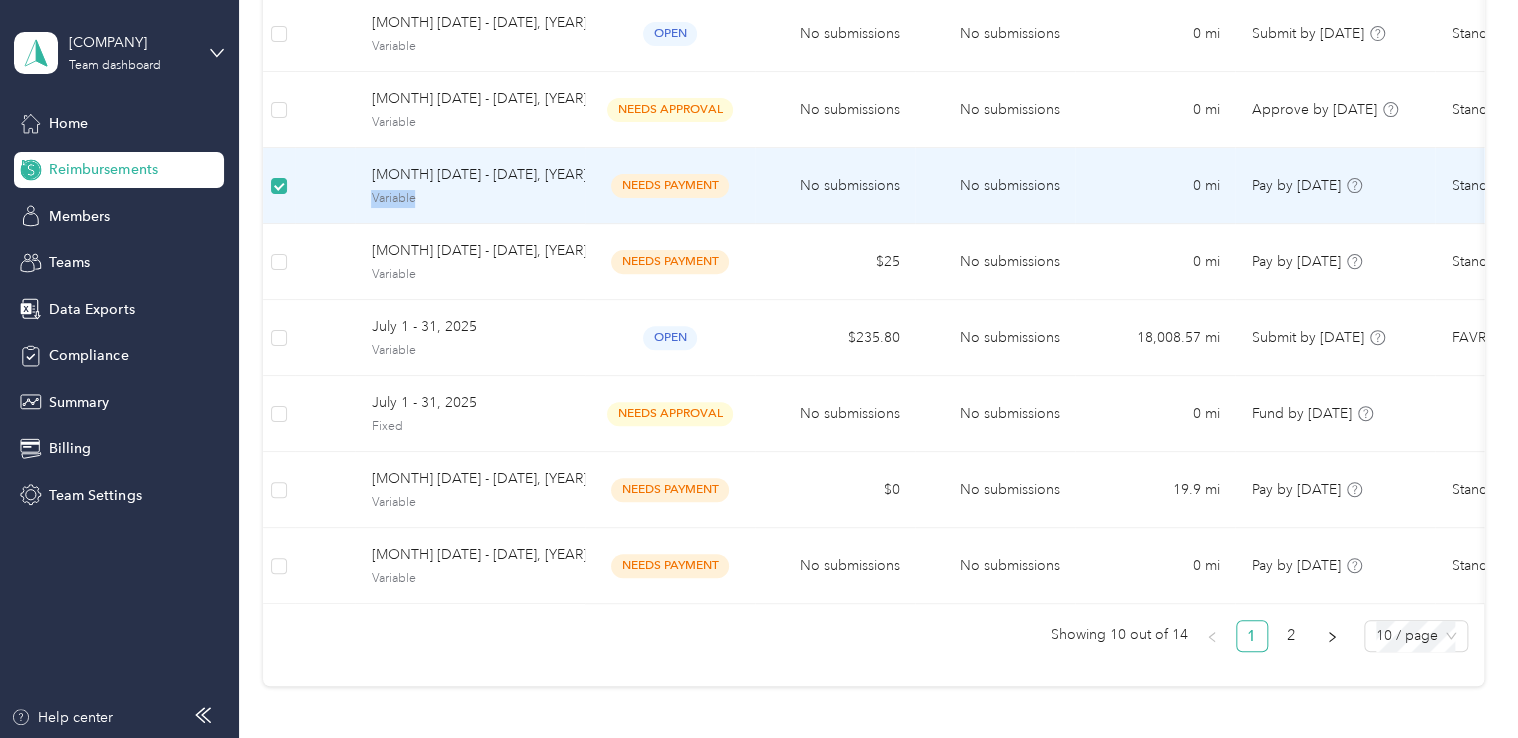 click on "Variable" at bounding box center [470, 199] 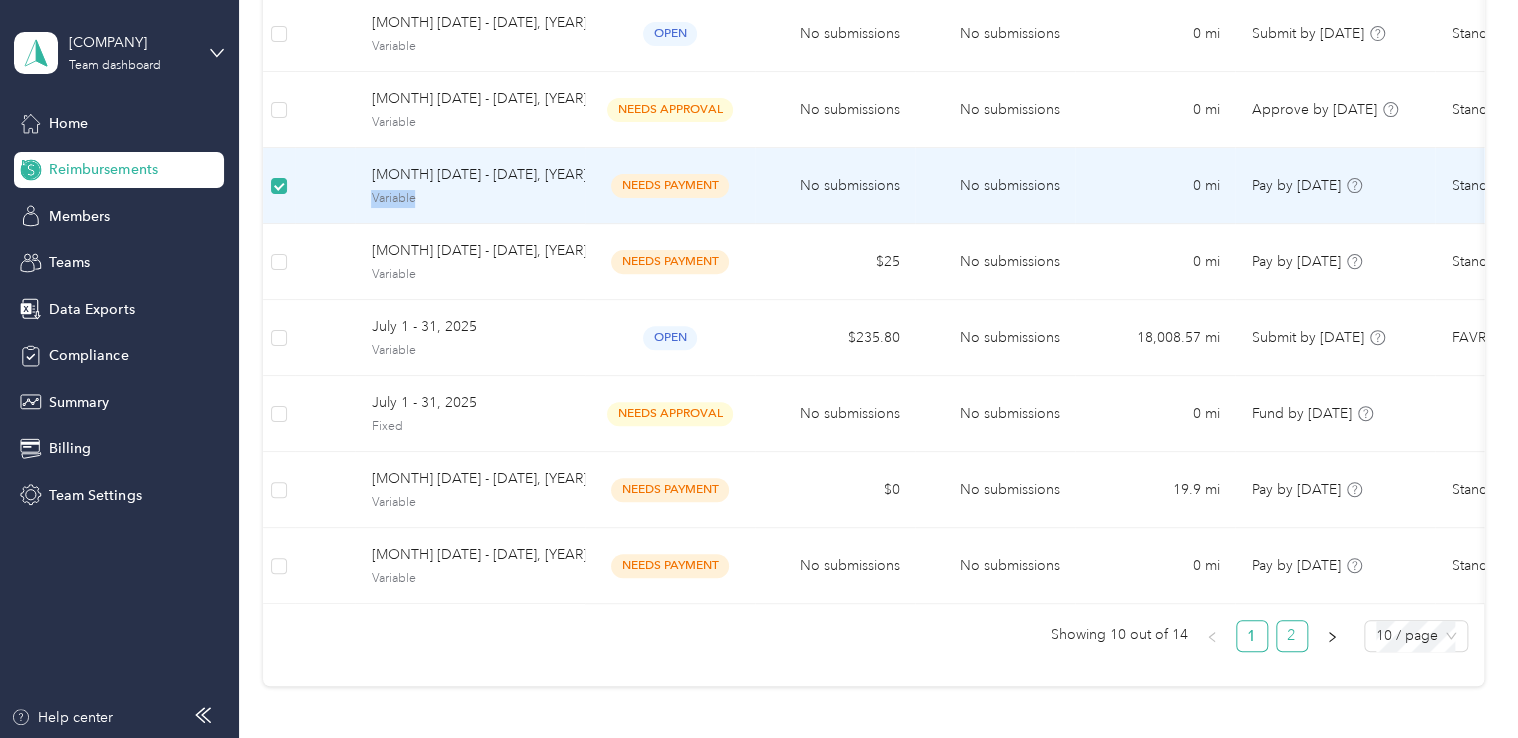 click on "2" at bounding box center (1292, 636) 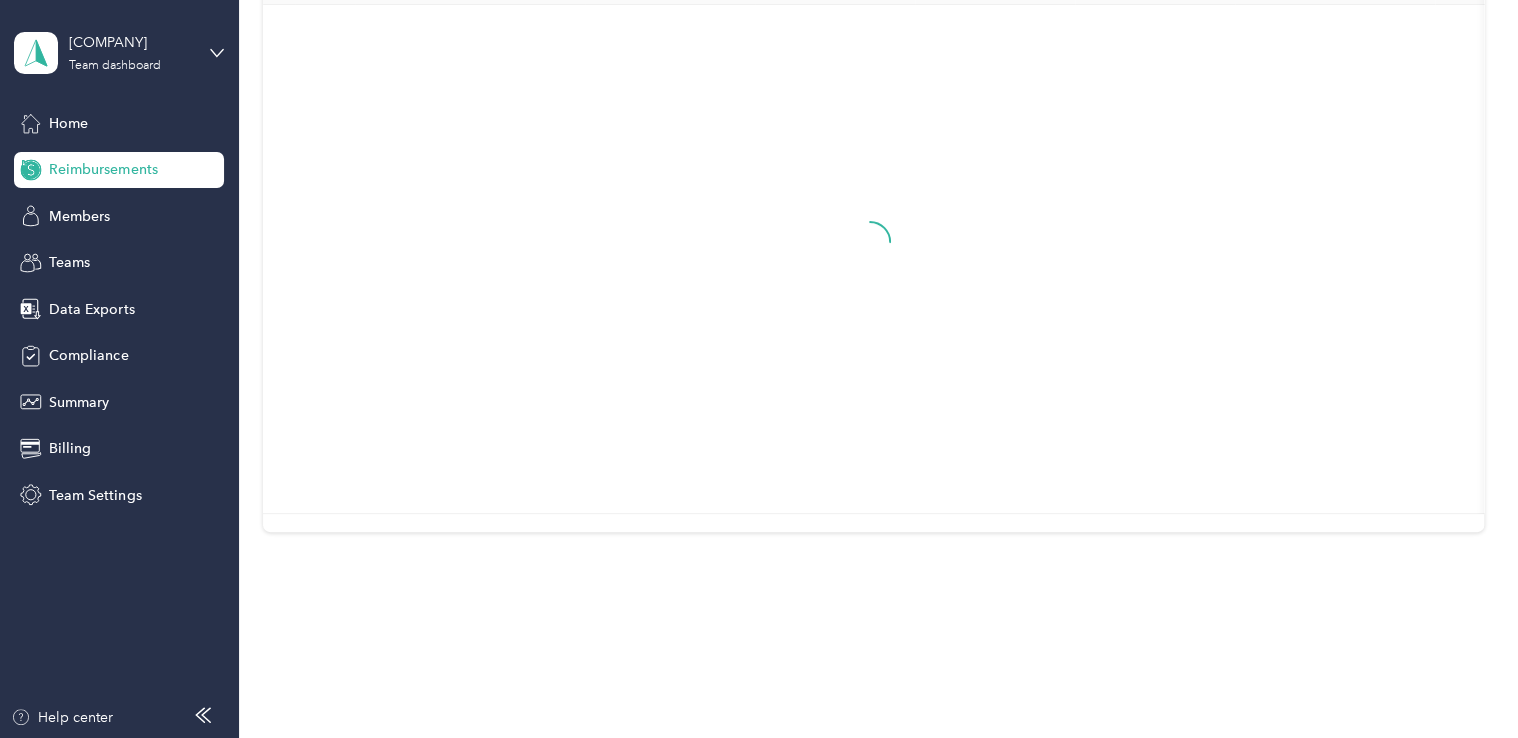 scroll, scrollTop: 160, scrollLeft: 0, axis: vertical 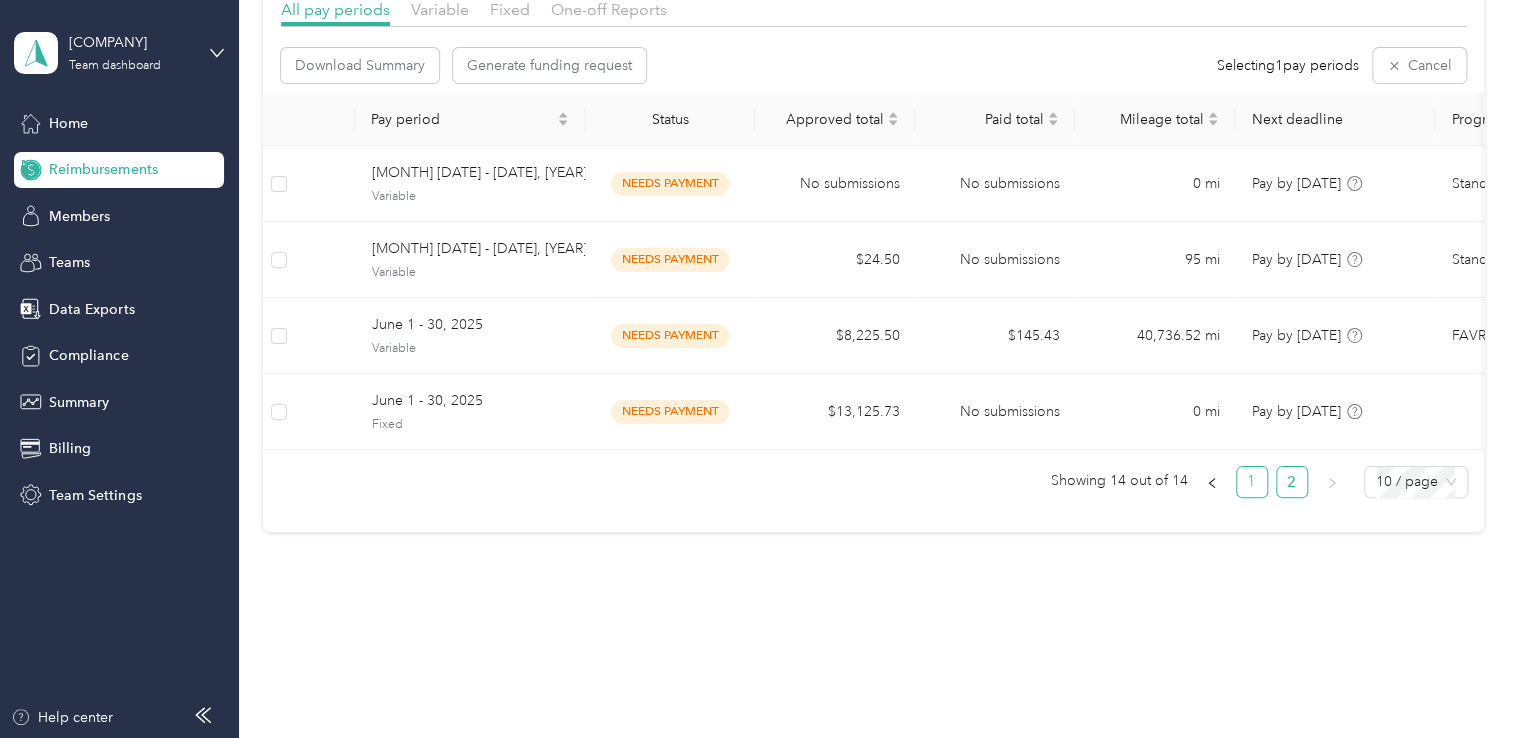 click on "1" at bounding box center [1252, 482] 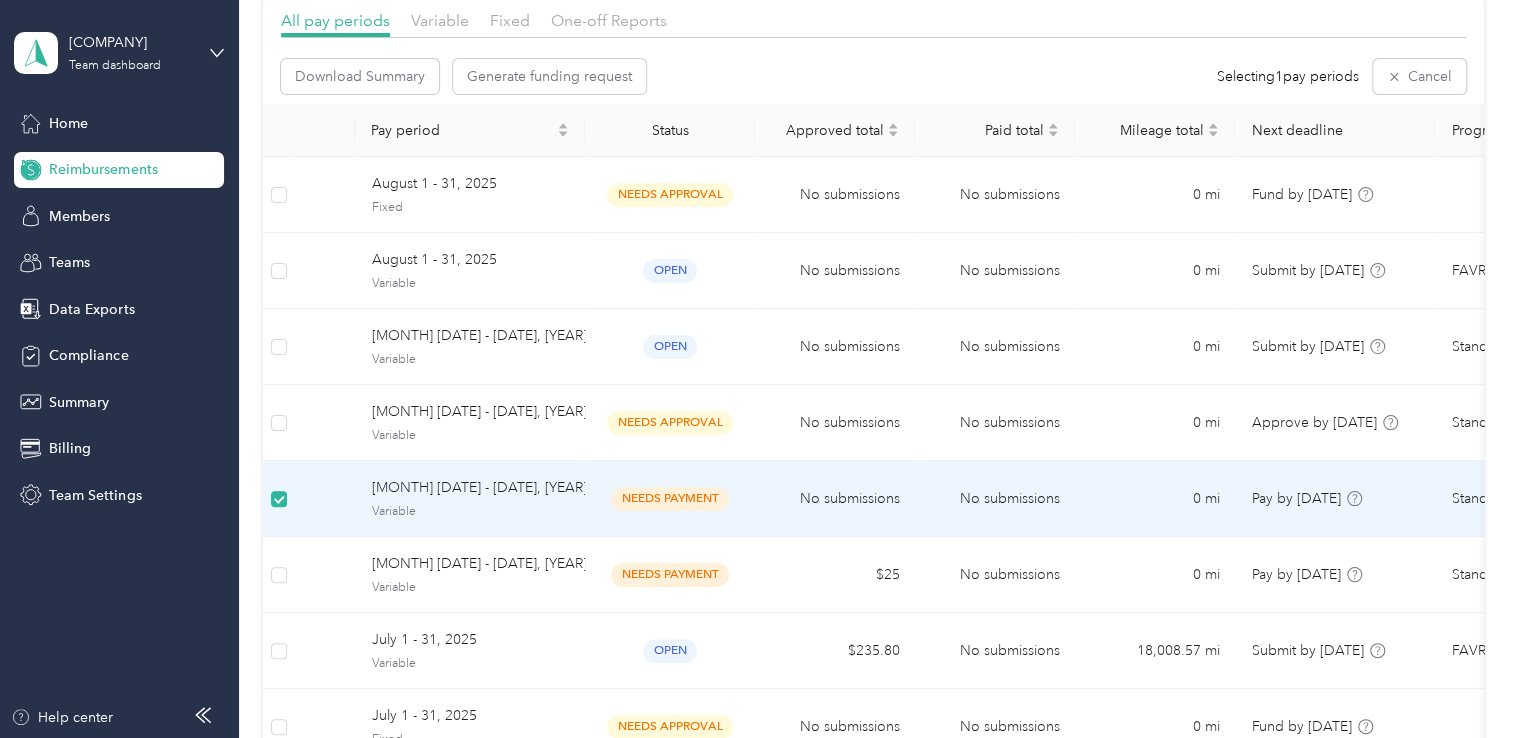 scroll, scrollTop: 126, scrollLeft: 0, axis: vertical 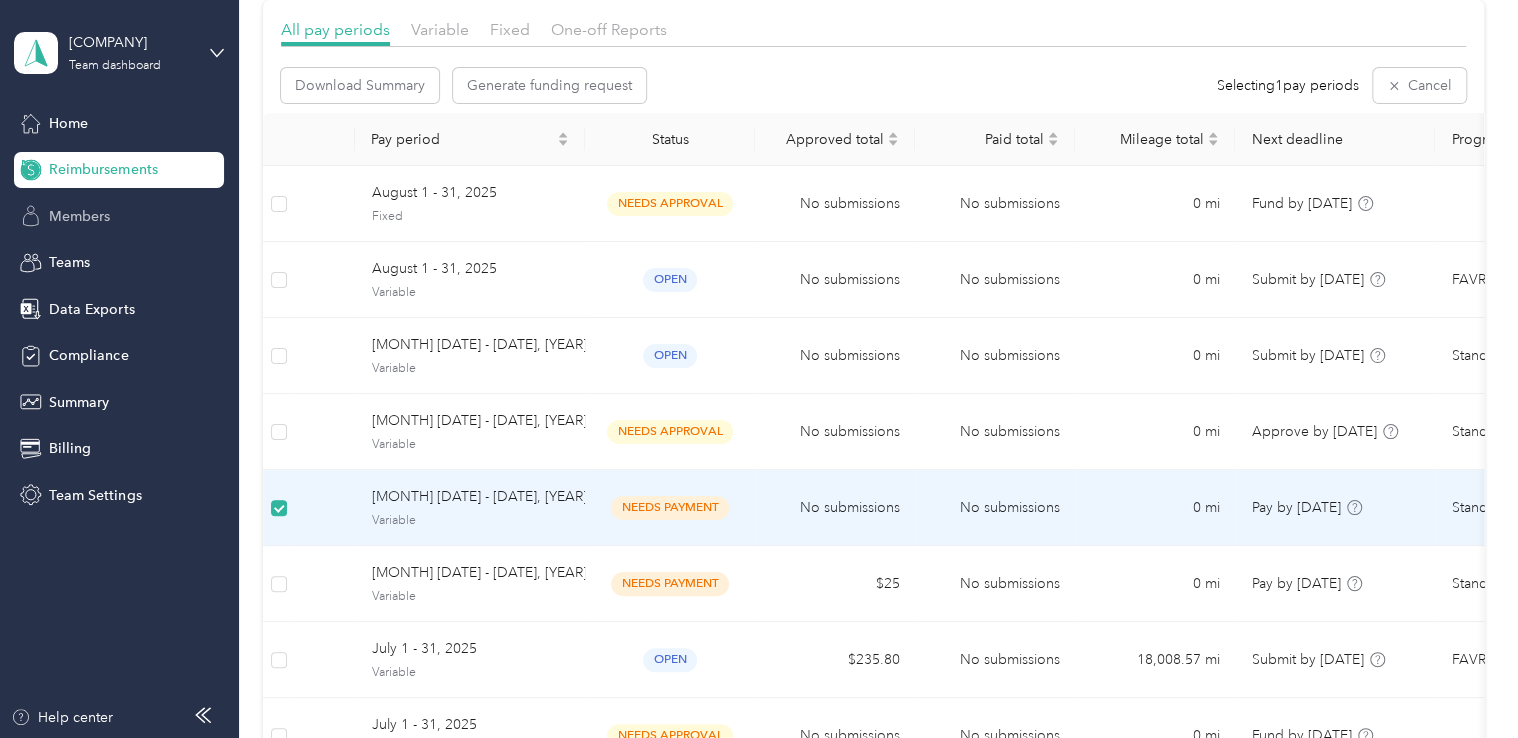 click on "Members" at bounding box center (119, 216) 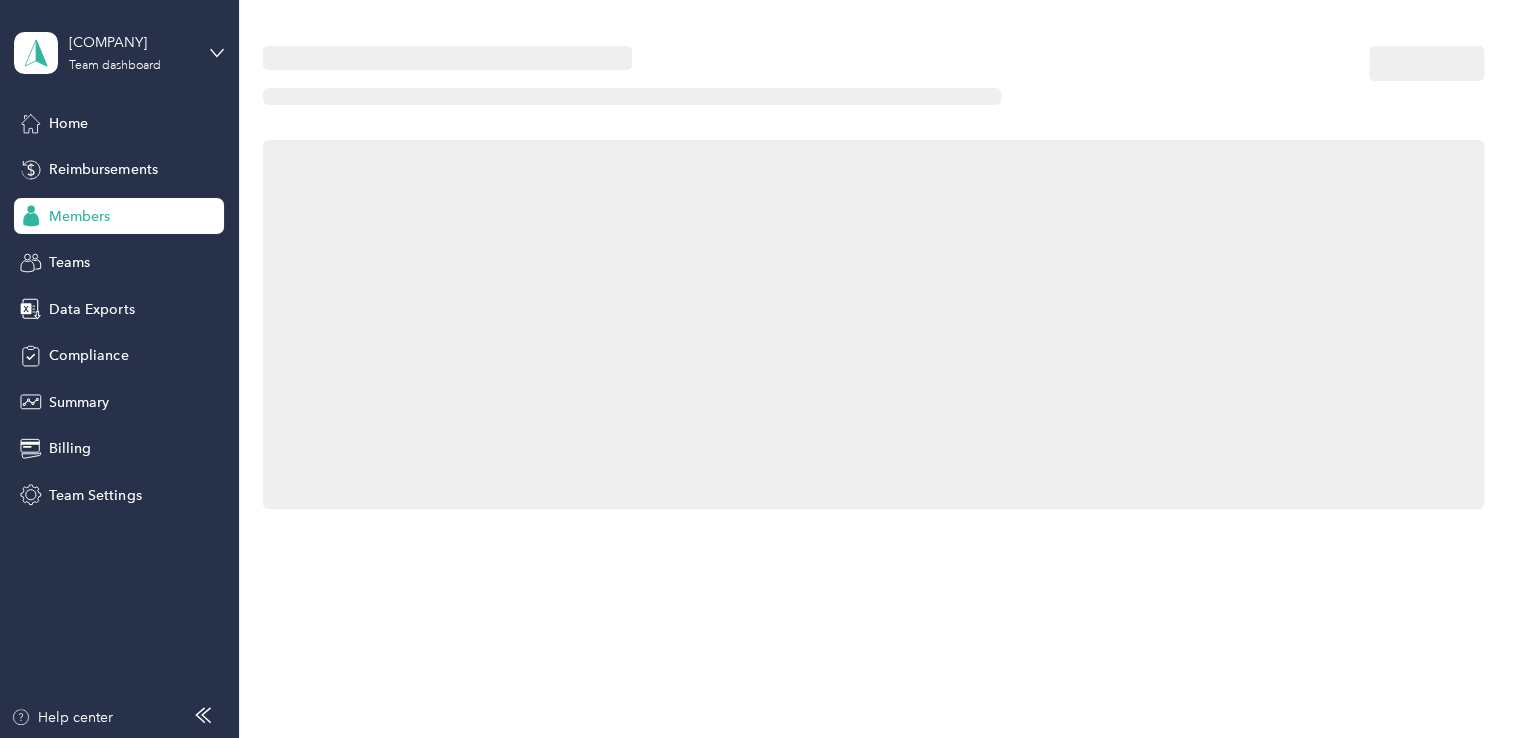 scroll, scrollTop: 0, scrollLeft: 0, axis: both 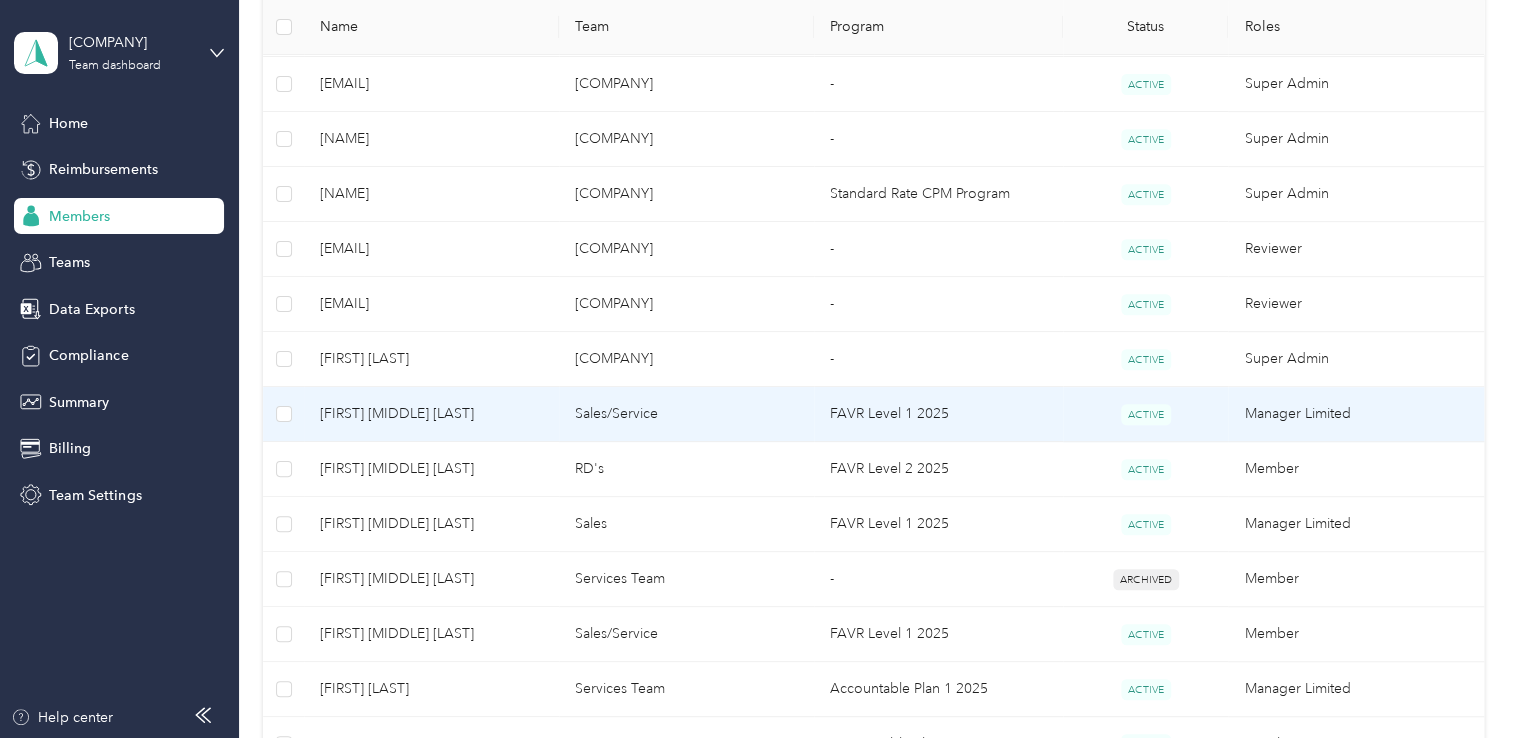 click on "Sales/Service" at bounding box center (686, 414) 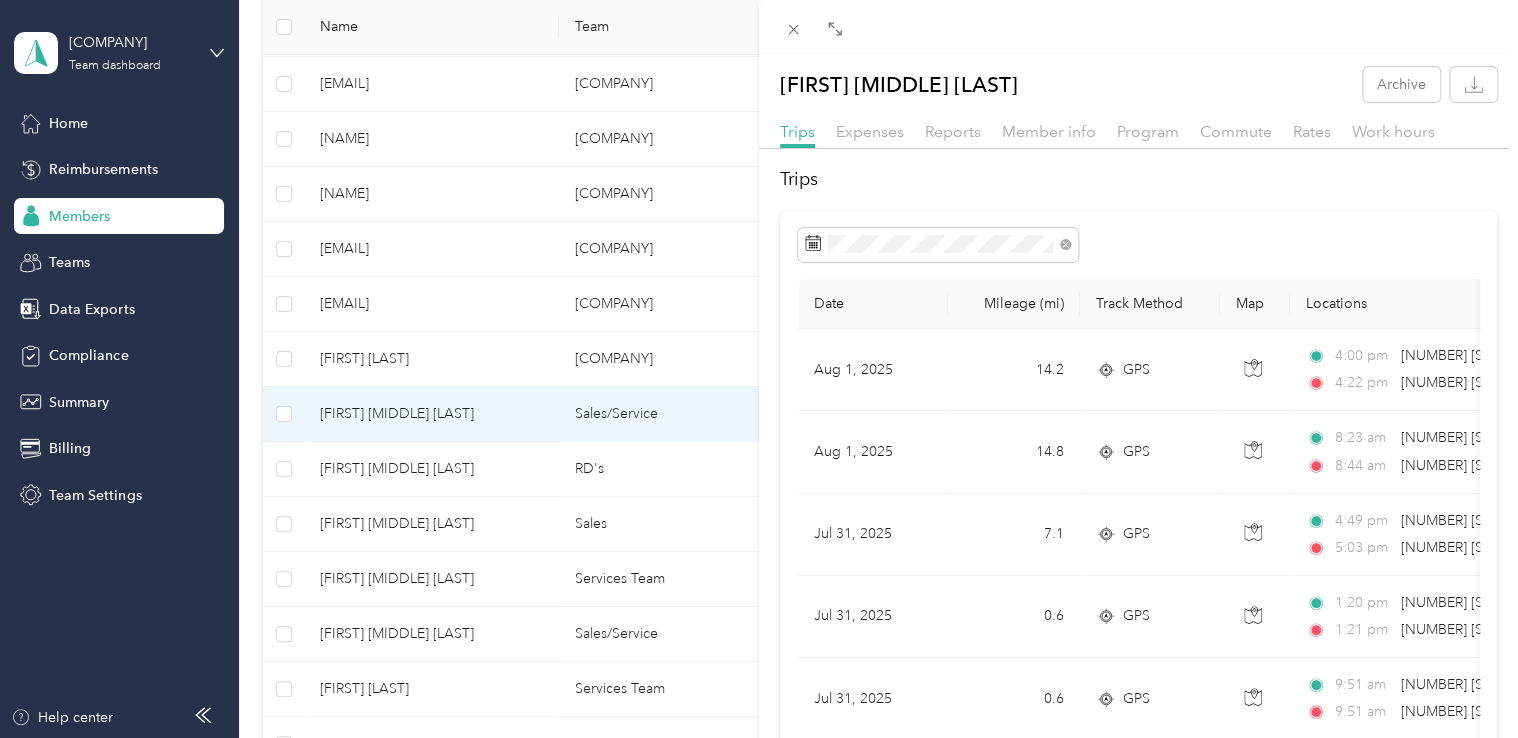 click on "Expenses" at bounding box center (870, 132) 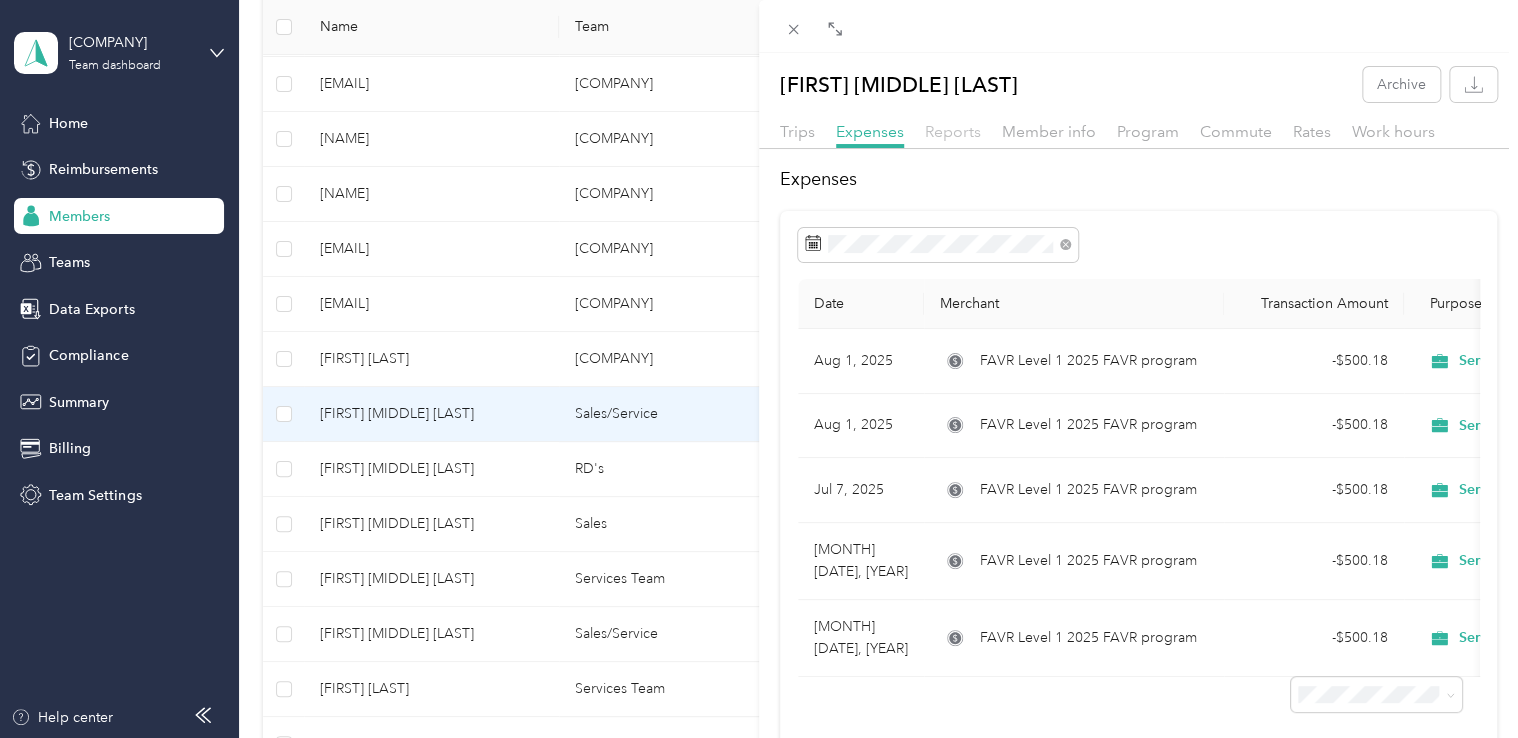 click on "Reports" at bounding box center [953, 131] 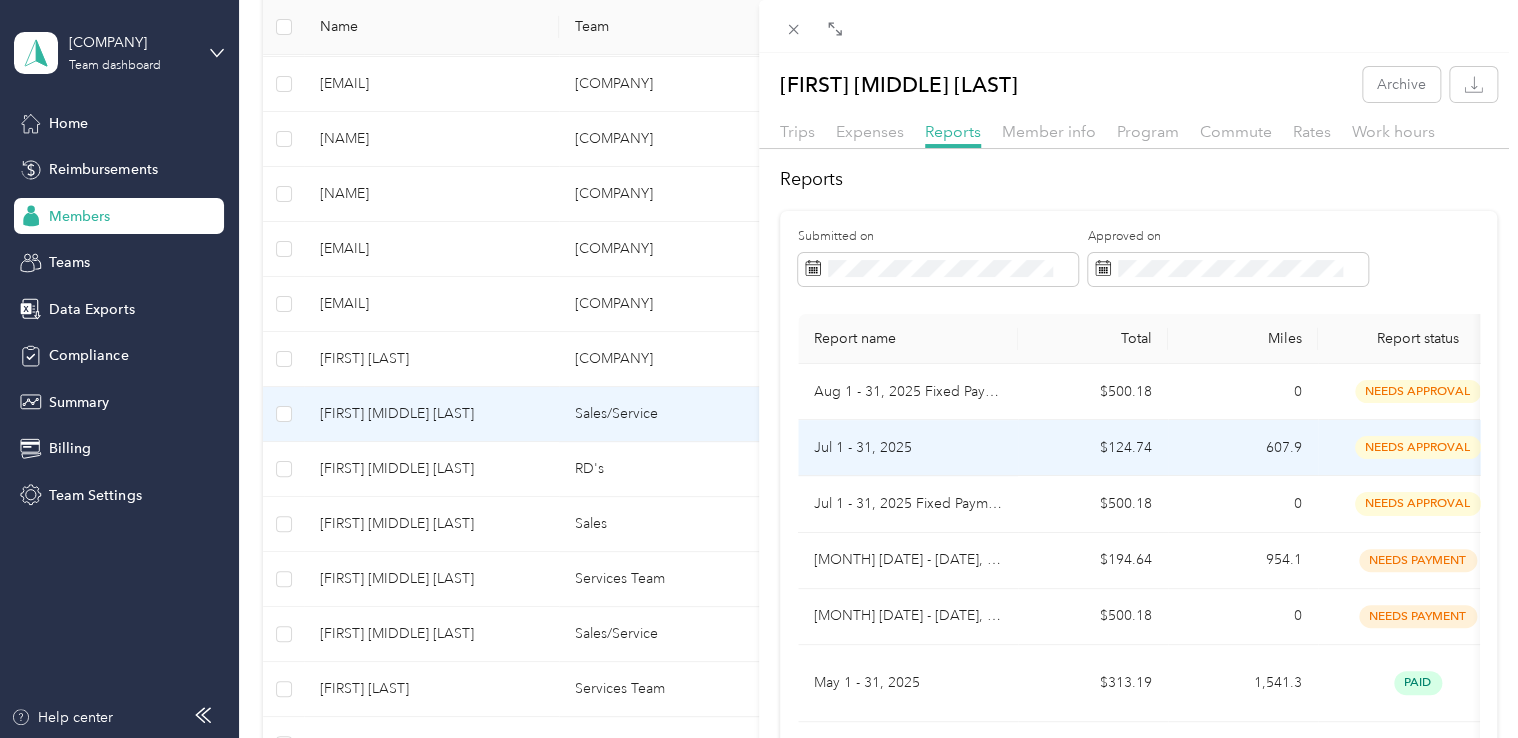 click on "Jul 1 - 31, 2025" at bounding box center (908, 448) 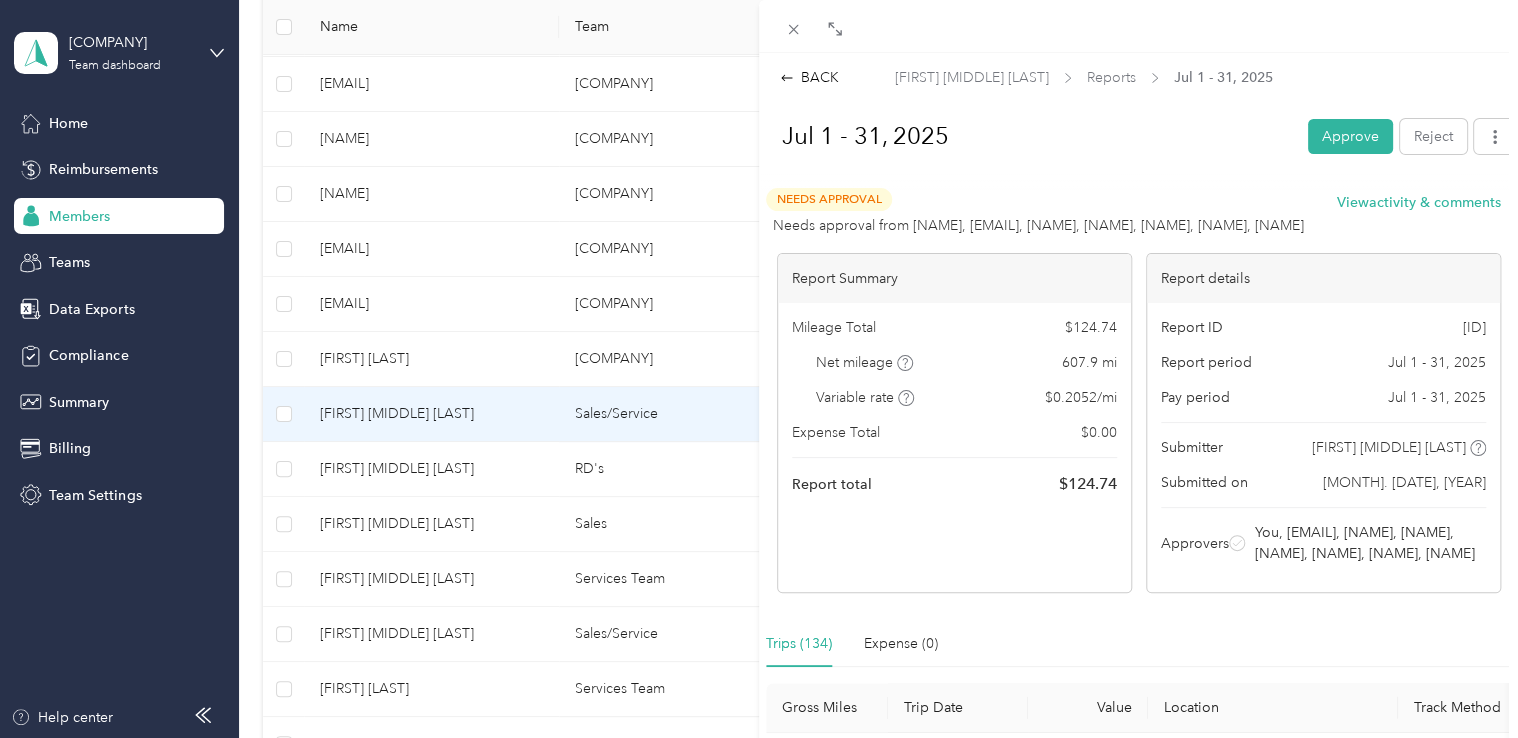 click on "Report Summary Mileage Total $ [PRICE] Net mileage   [NUMBER]   mi Variable rate   $ [PRICE] / mi Expense Total $ [PRICE] Report total $ [PRICE]" at bounding box center (954, 423) 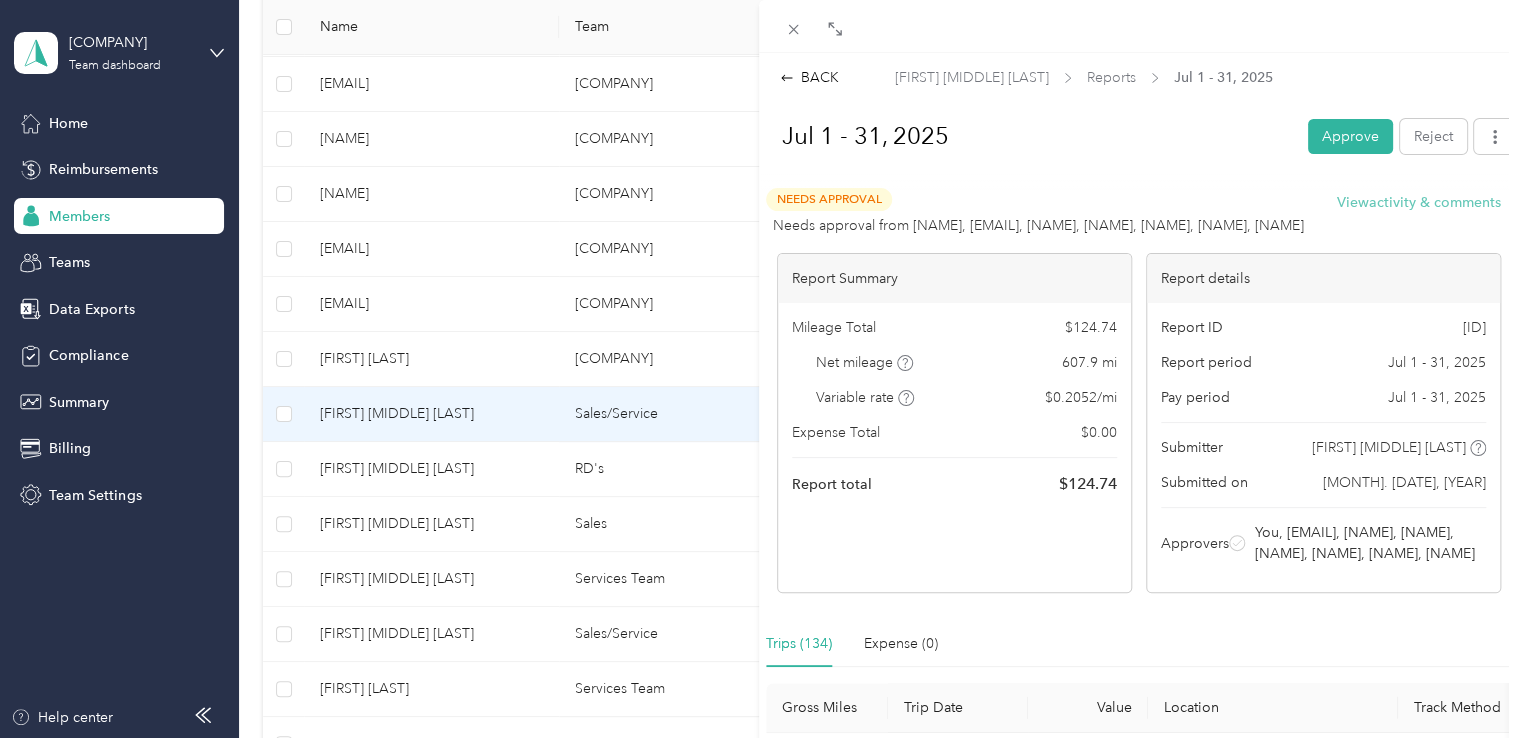 click on "View  activity & comments" at bounding box center (1419, 202) 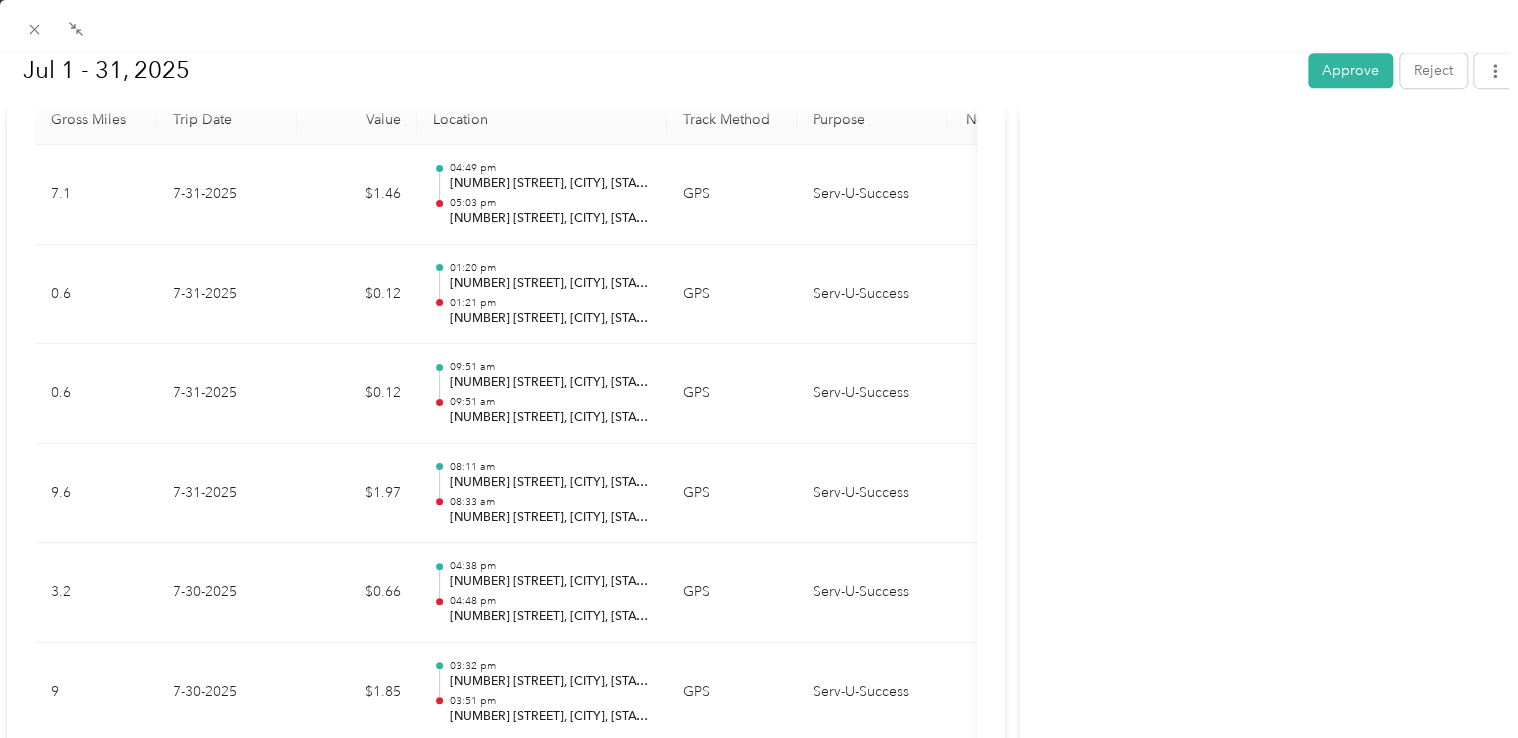 scroll, scrollTop: 649, scrollLeft: 0, axis: vertical 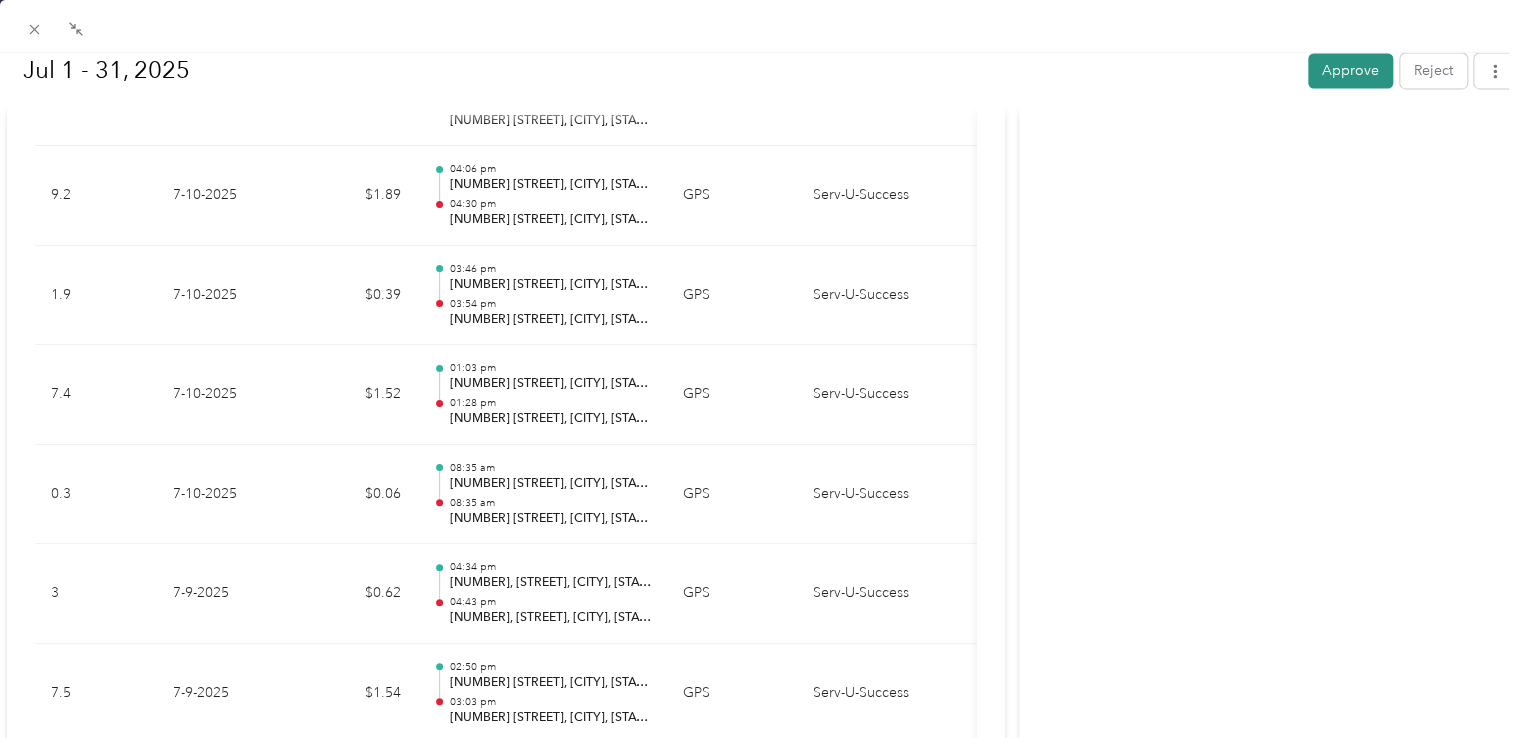 click on "Approve" at bounding box center [1350, 70] 